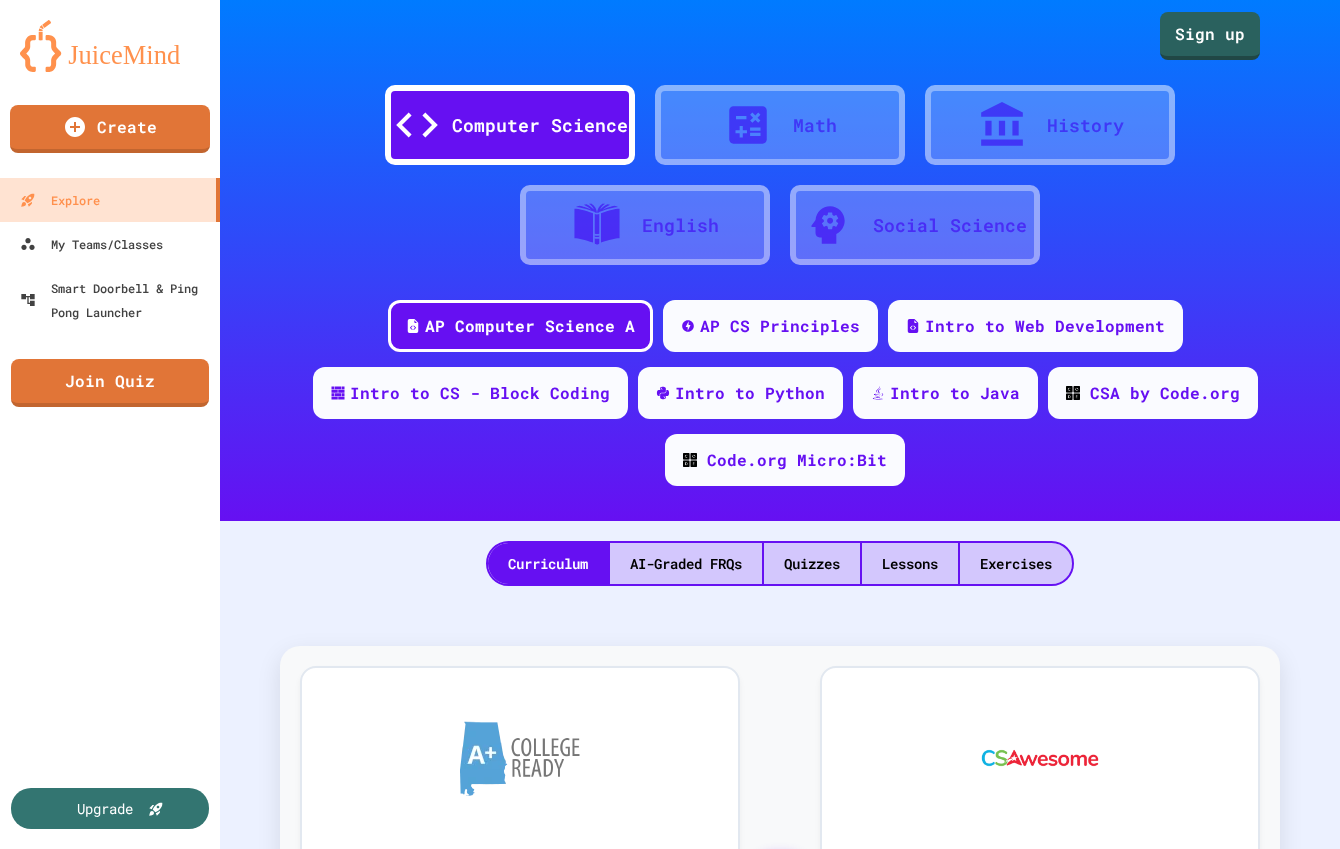 scroll, scrollTop: 0, scrollLeft: 0, axis: both 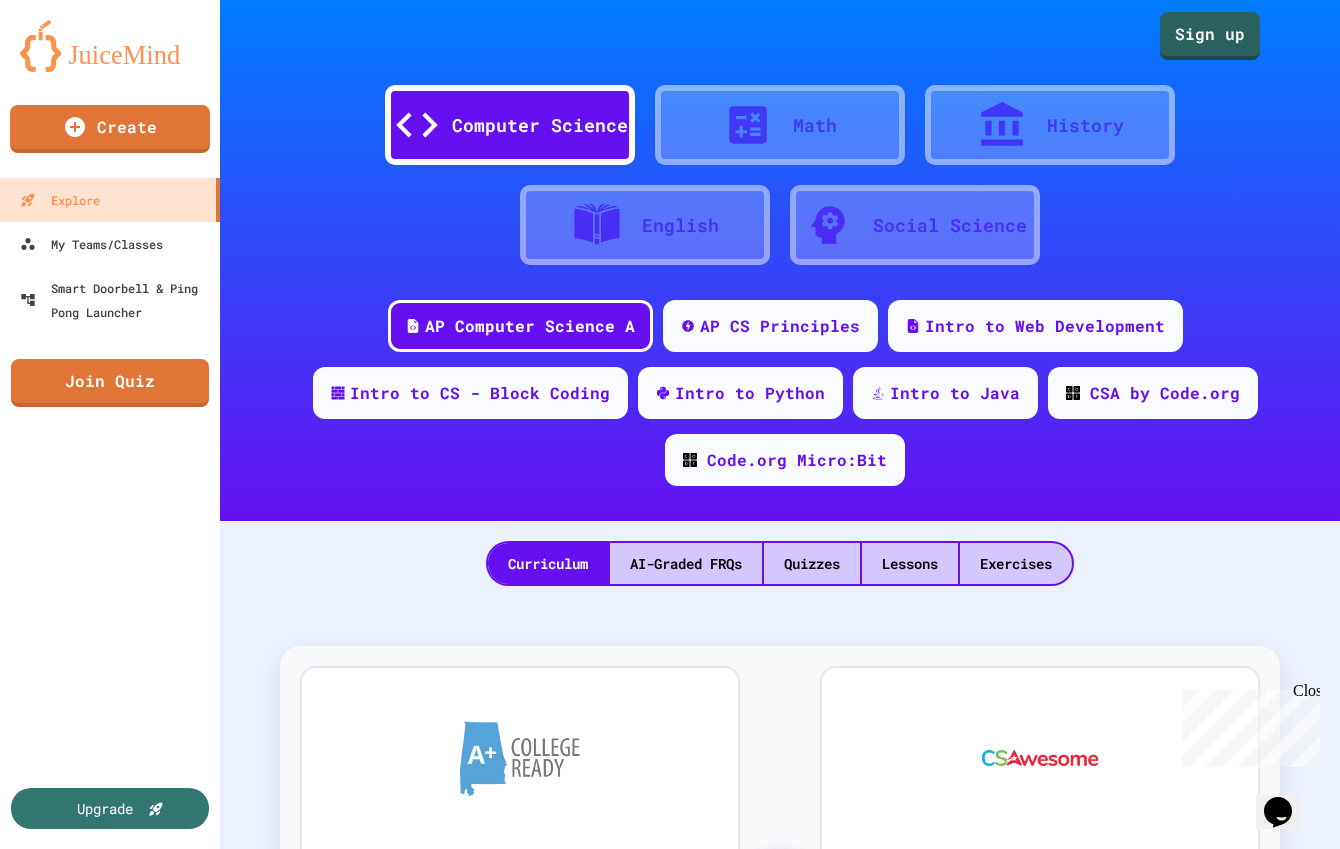 click 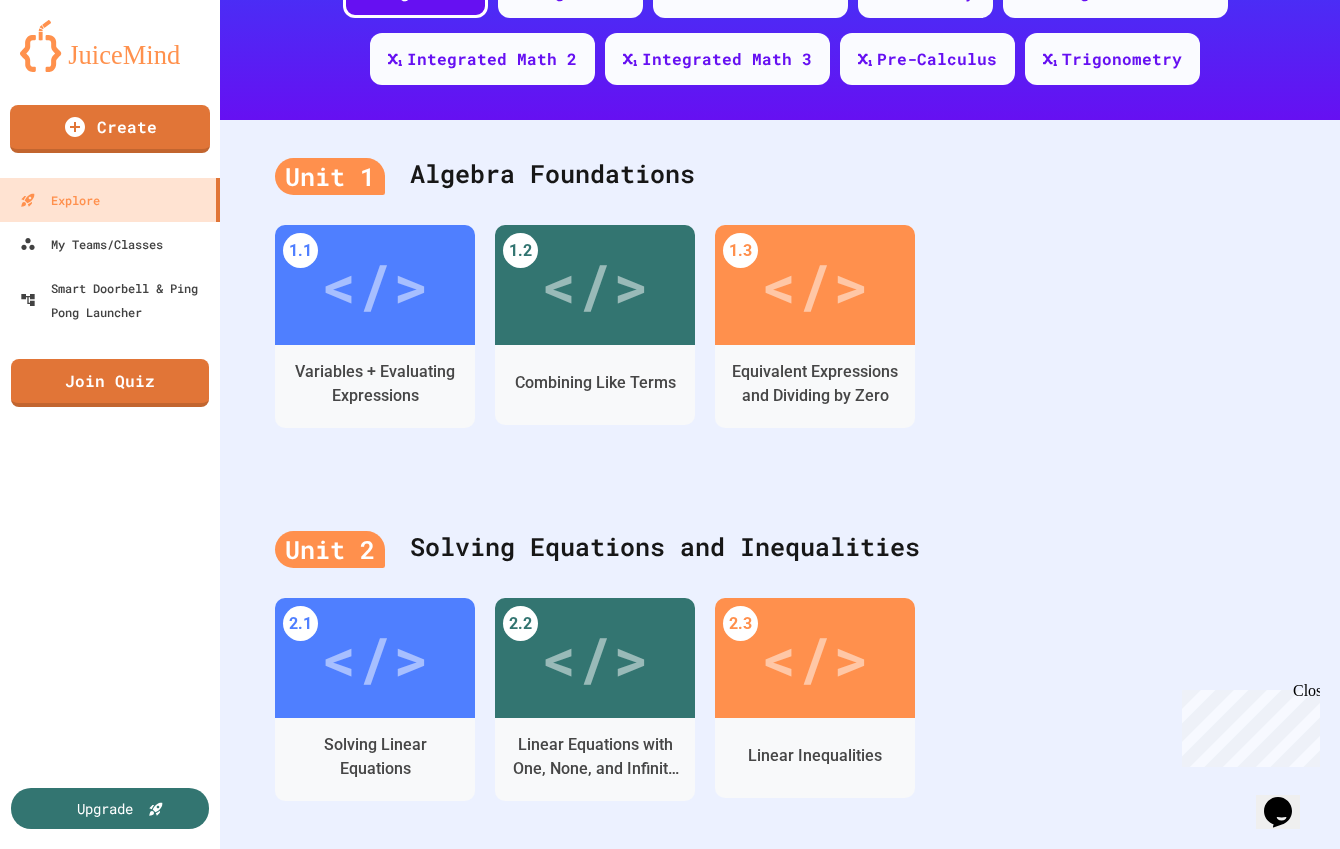 scroll, scrollTop: 349, scrollLeft: 0, axis: vertical 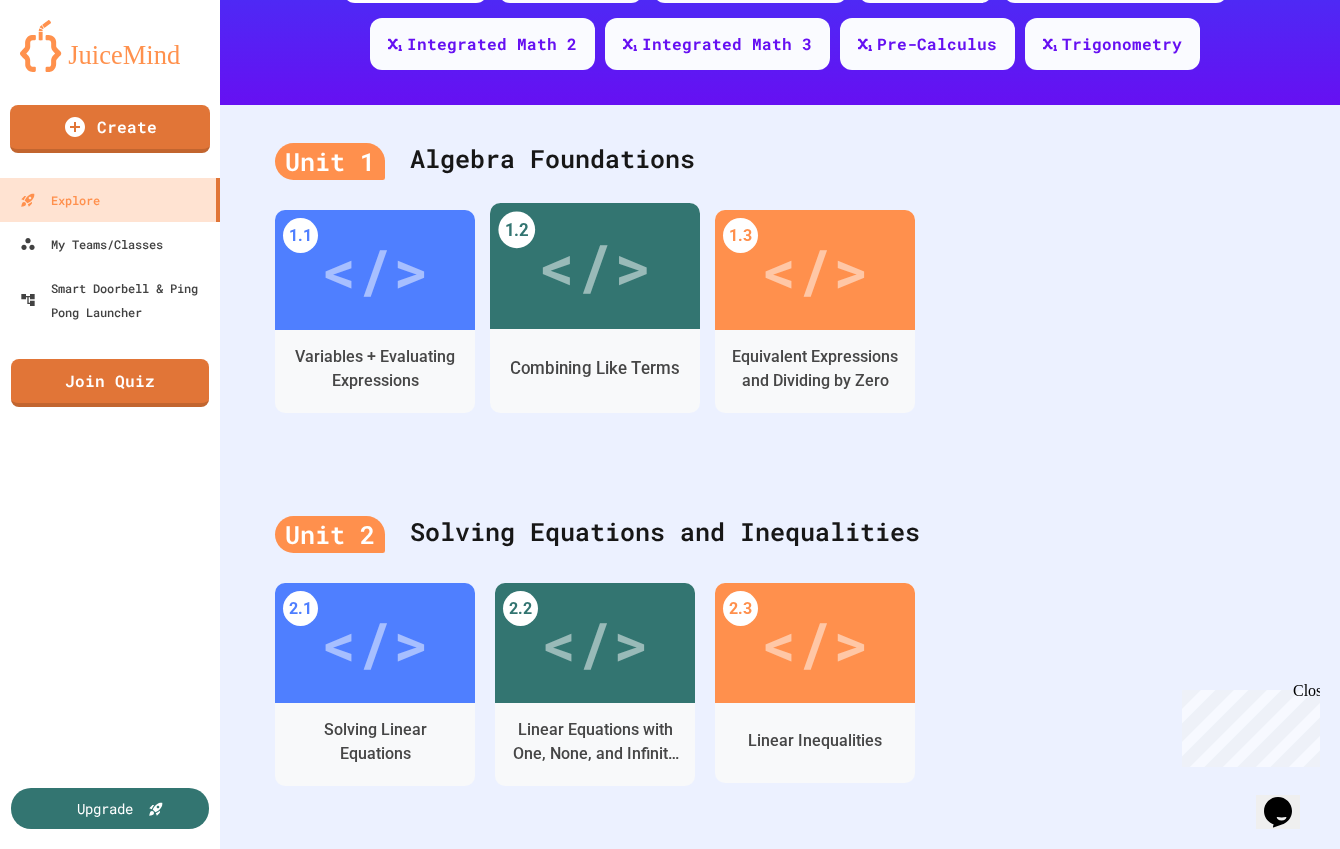 click on "</>" at bounding box center (594, 266) 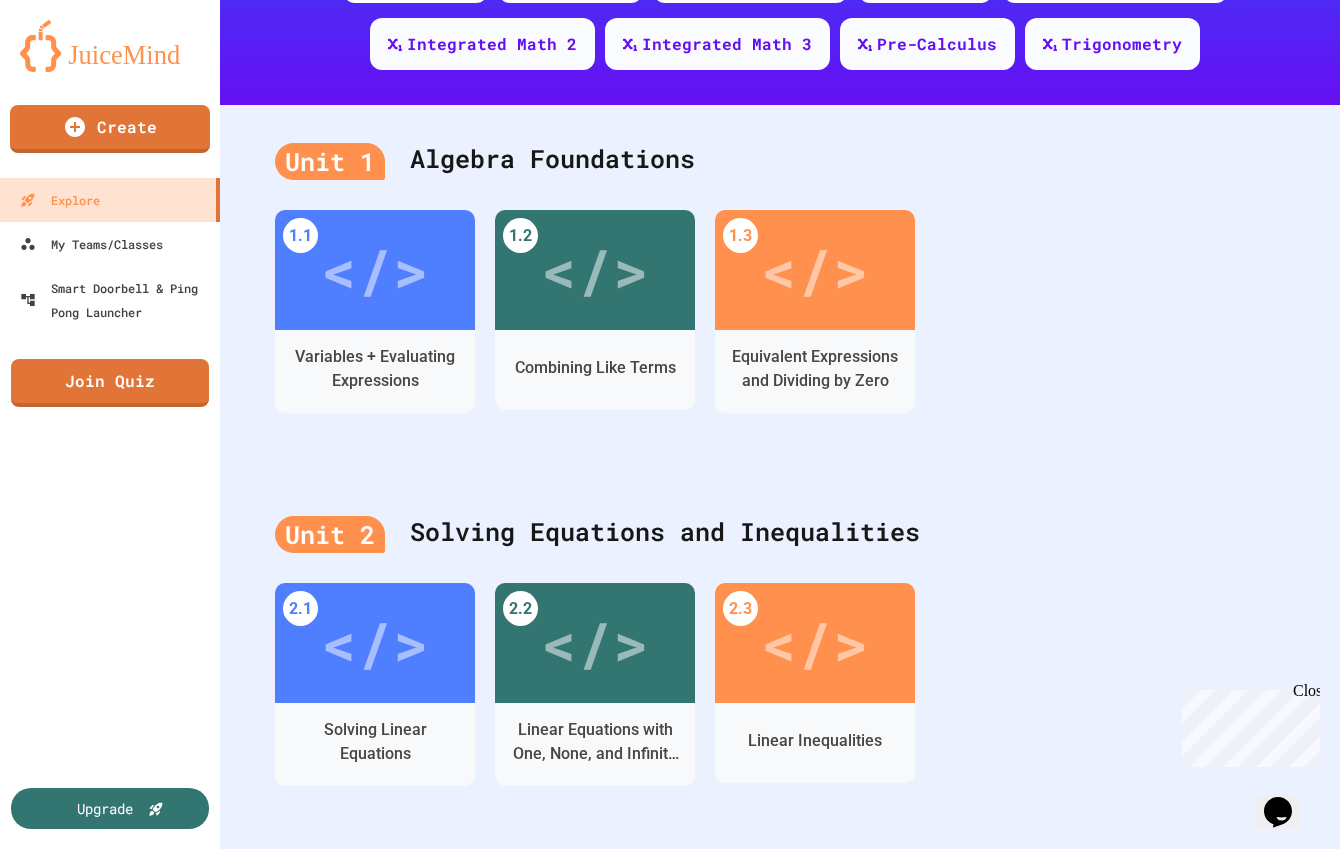 click on "</>" at bounding box center [659, 1035] 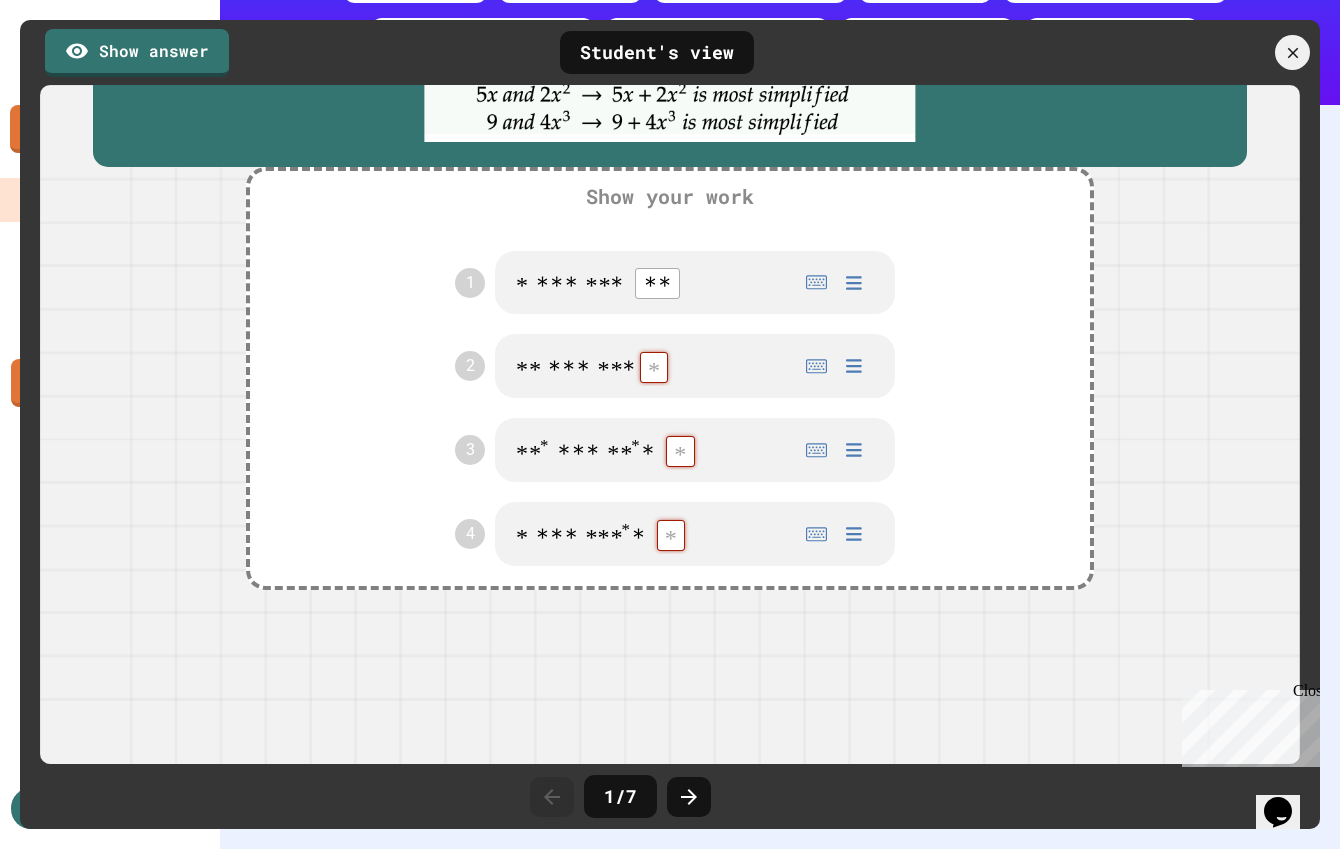 scroll, scrollTop: 569, scrollLeft: 0, axis: vertical 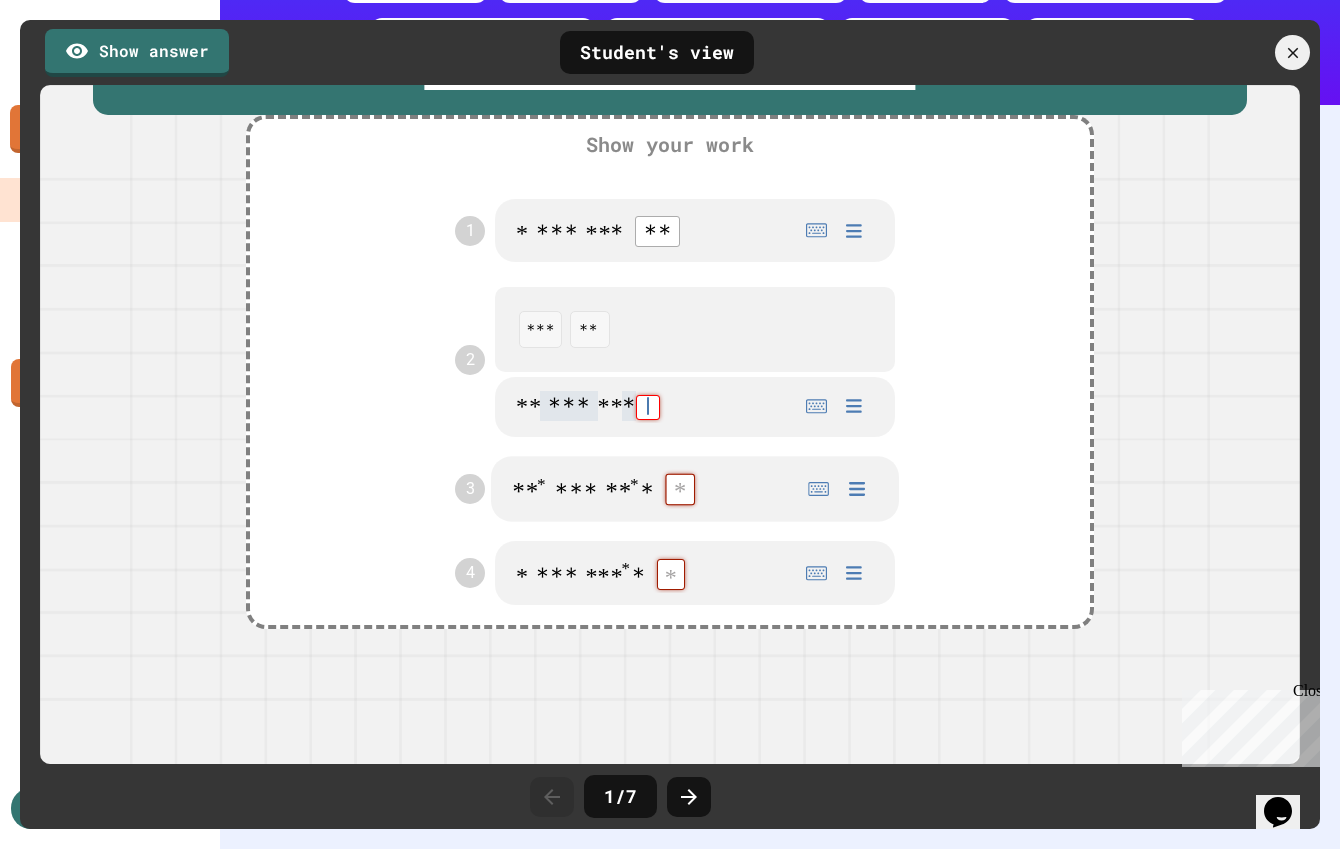 type on "**********" 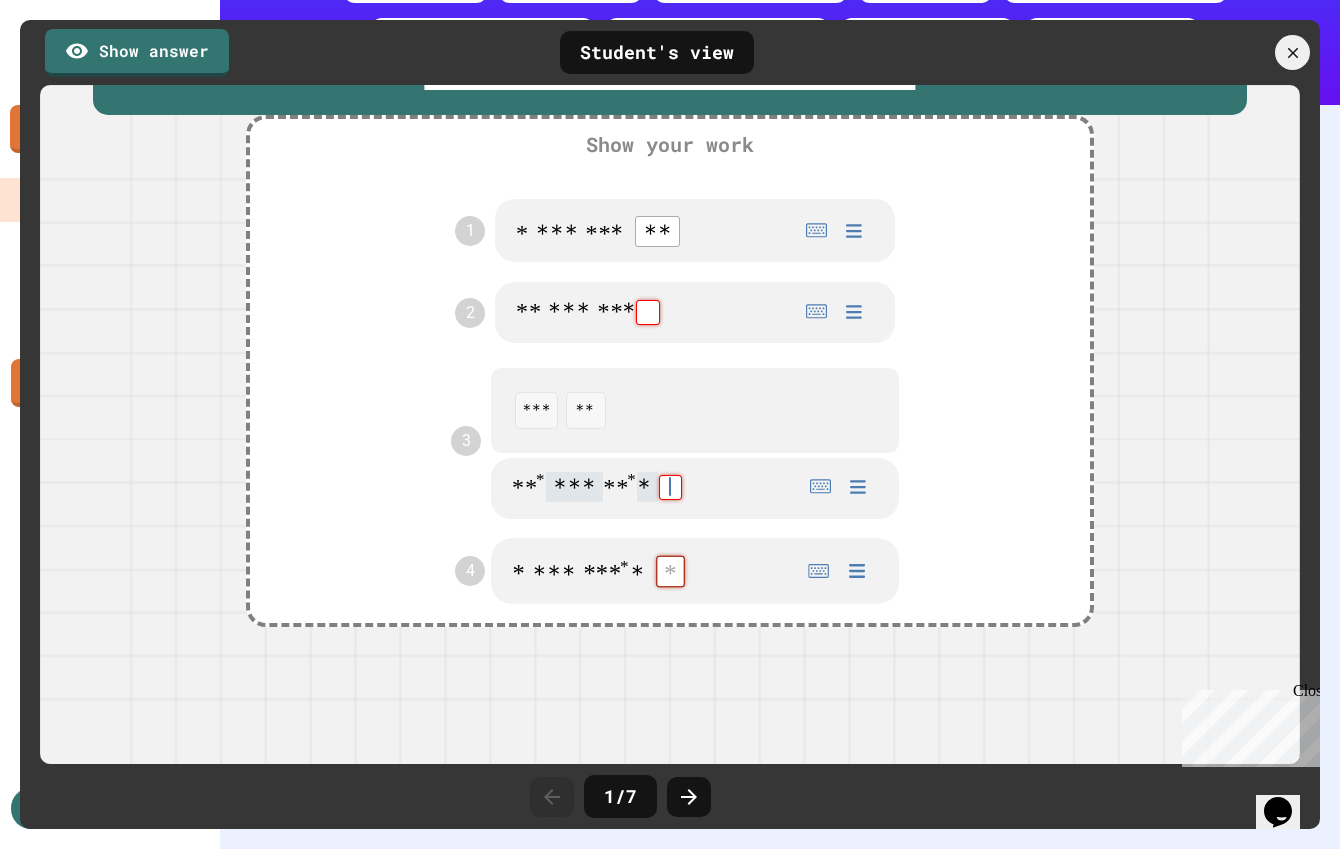 type on "**********" 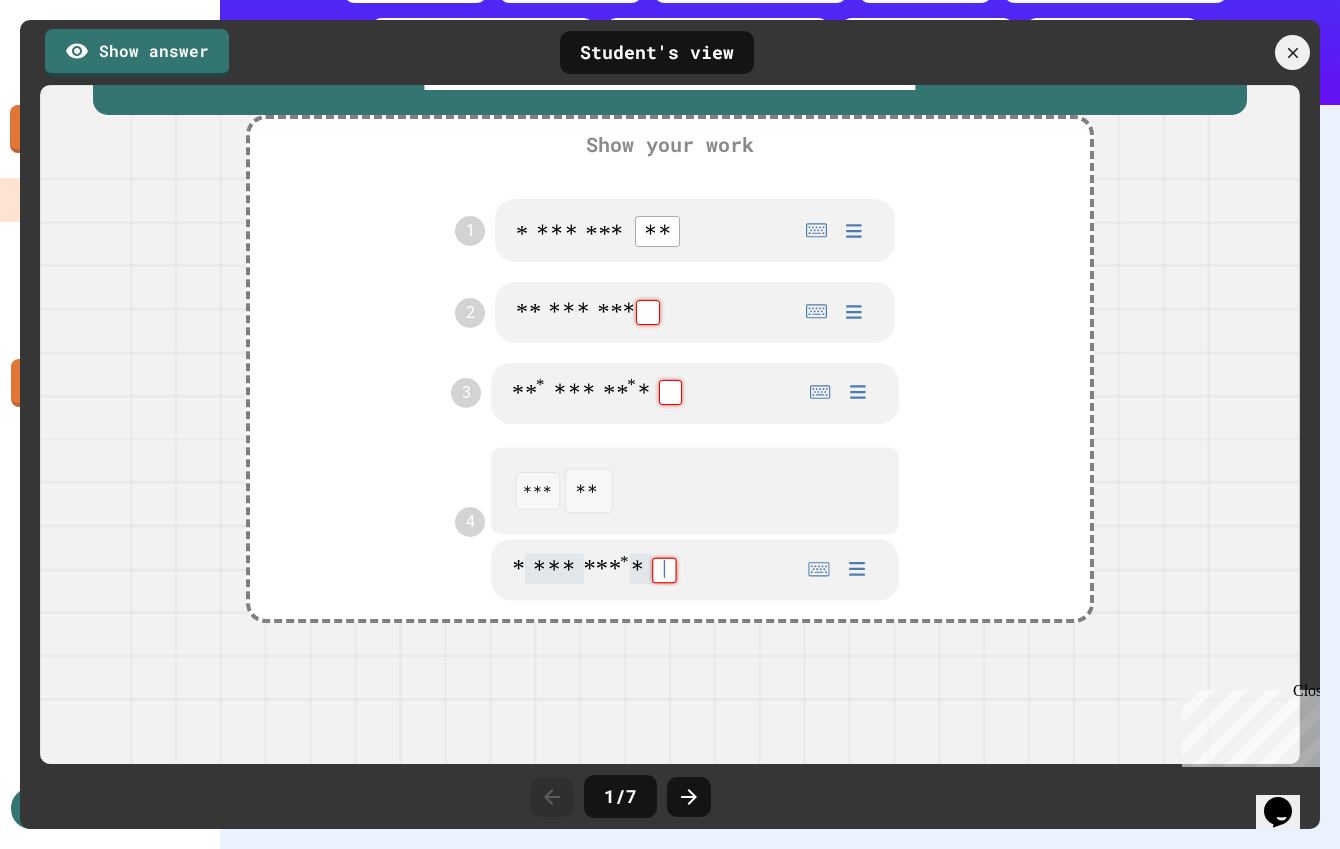 click at bounding box center (588, 490) 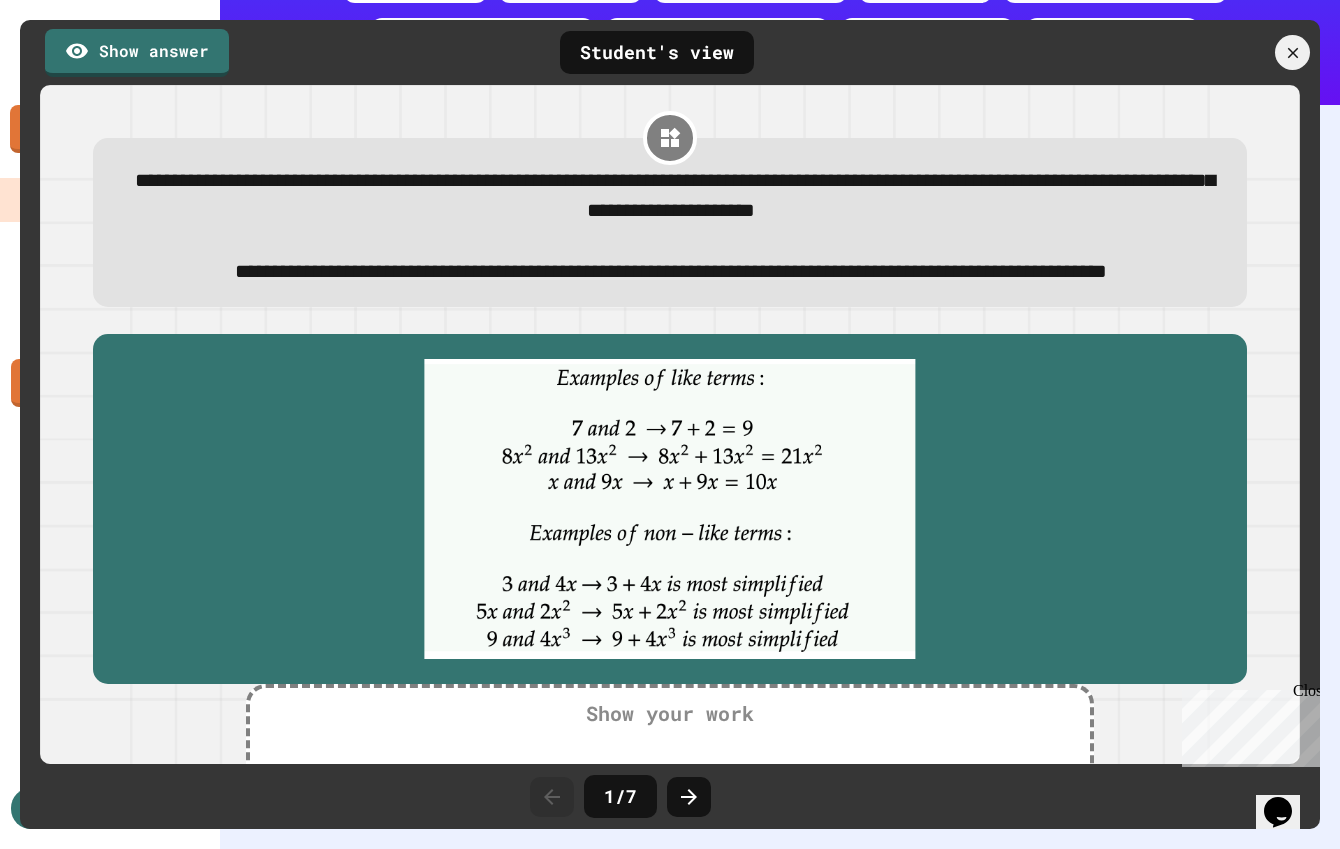 scroll, scrollTop: 0, scrollLeft: 0, axis: both 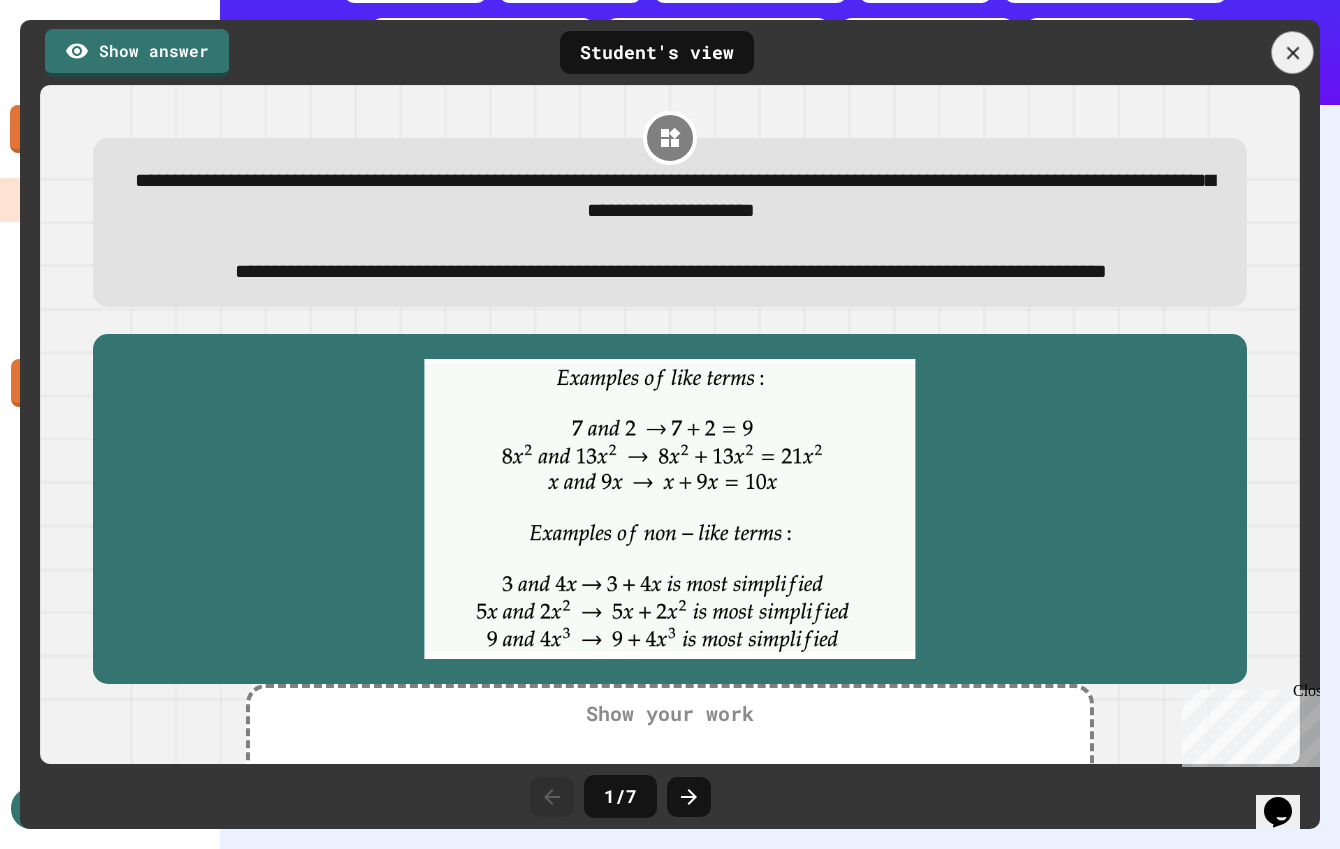 type on "**********" 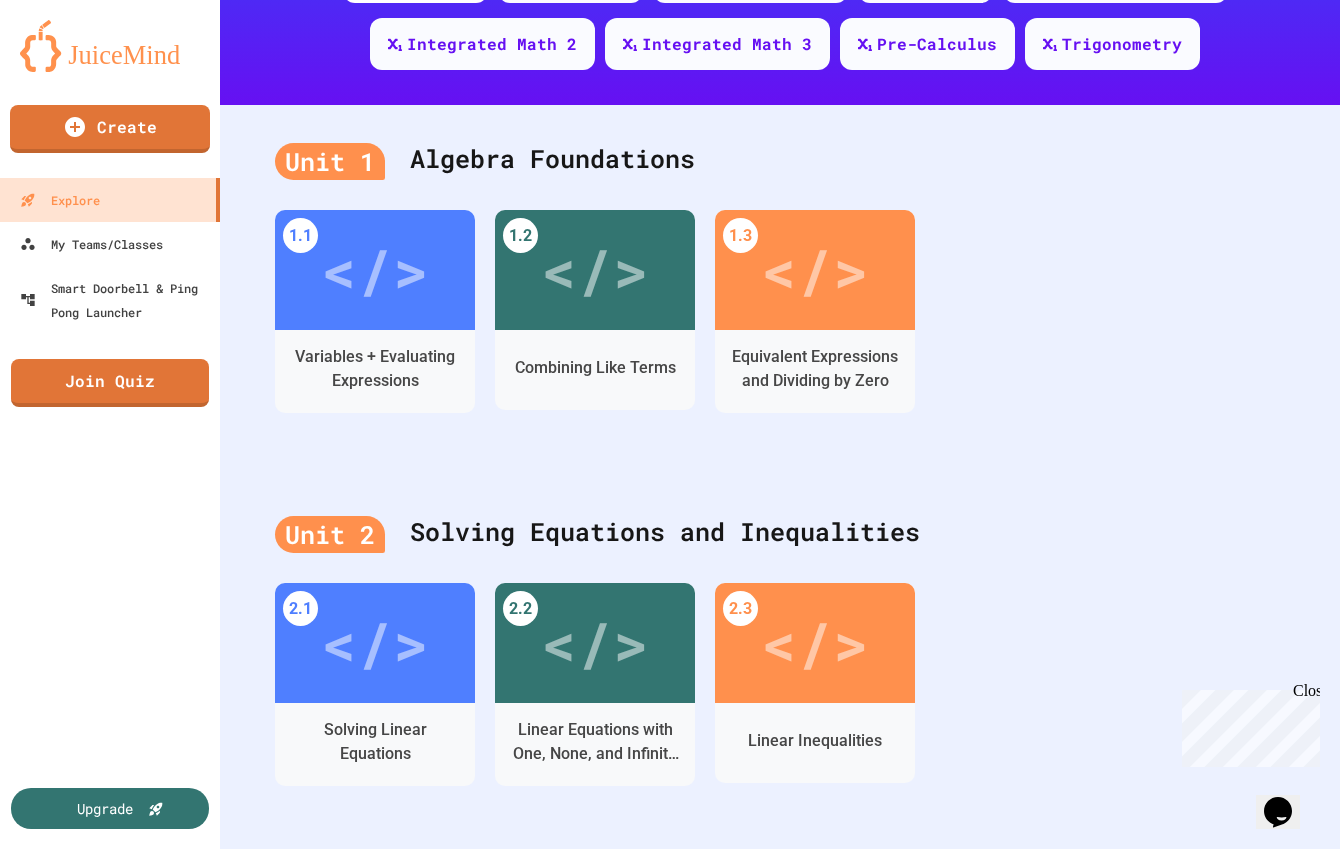 scroll, scrollTop: 156, scrollLeft: 0, axis: vertical 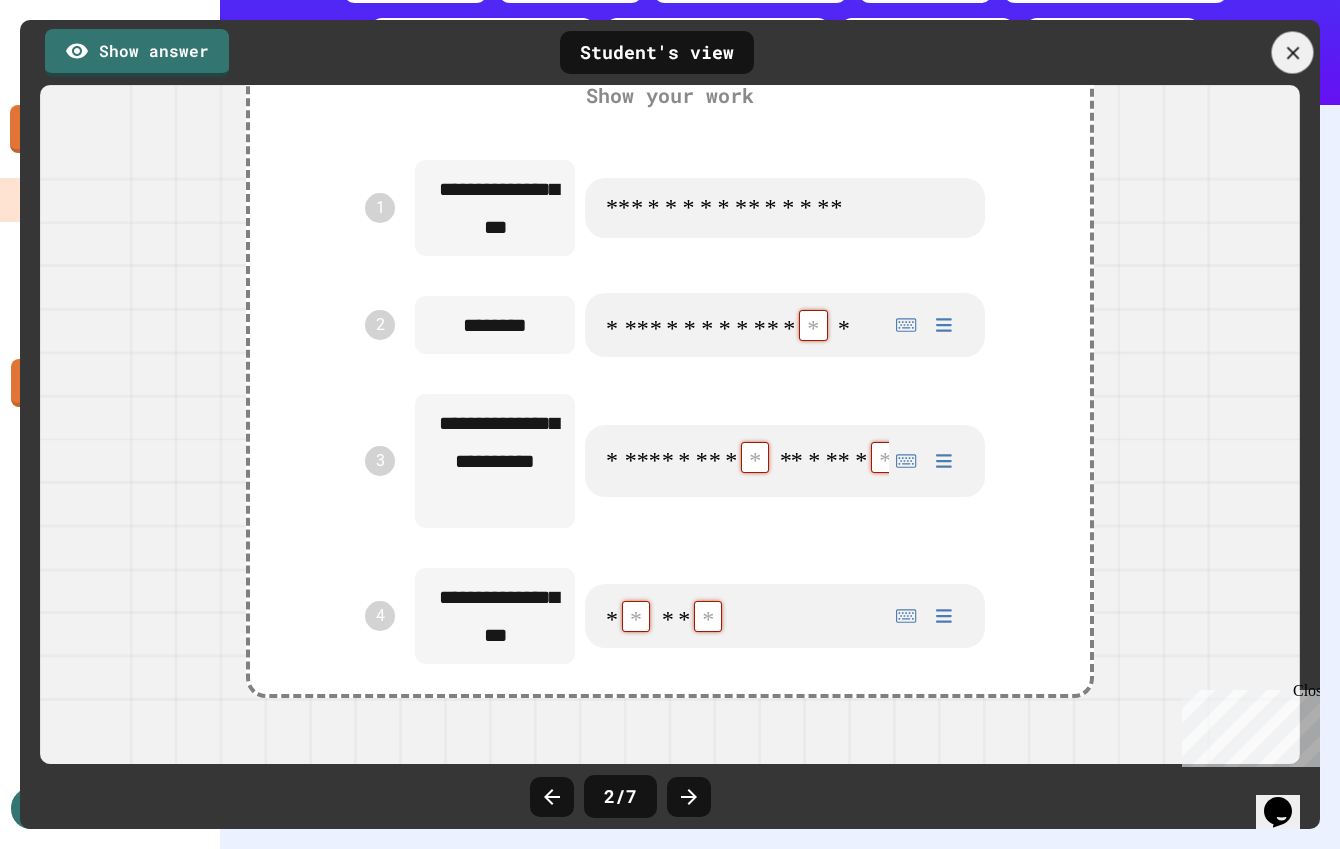 click at bounding box center [1293, 53] 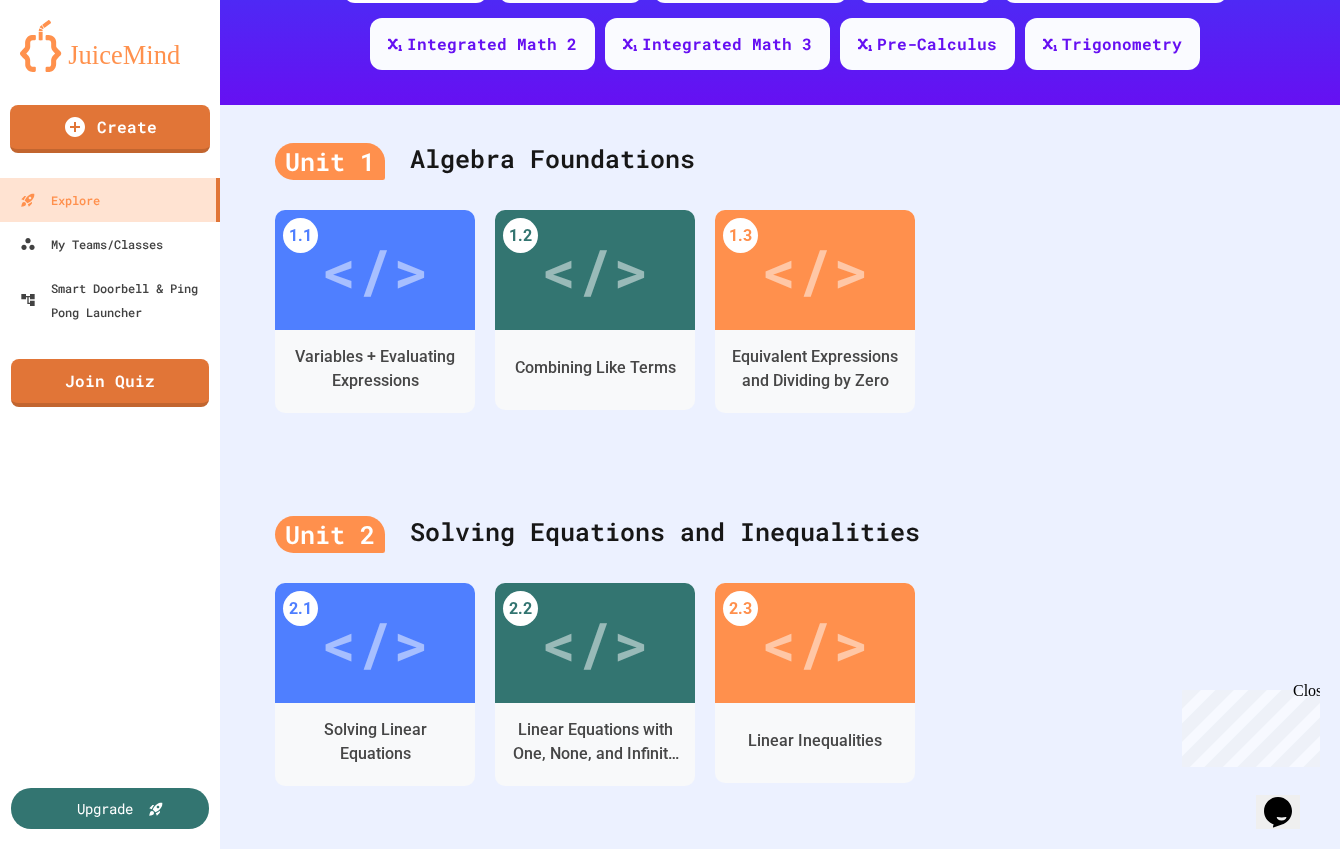 scroll, scrollTop: 490, scrollLeft: 0, axis: vertical 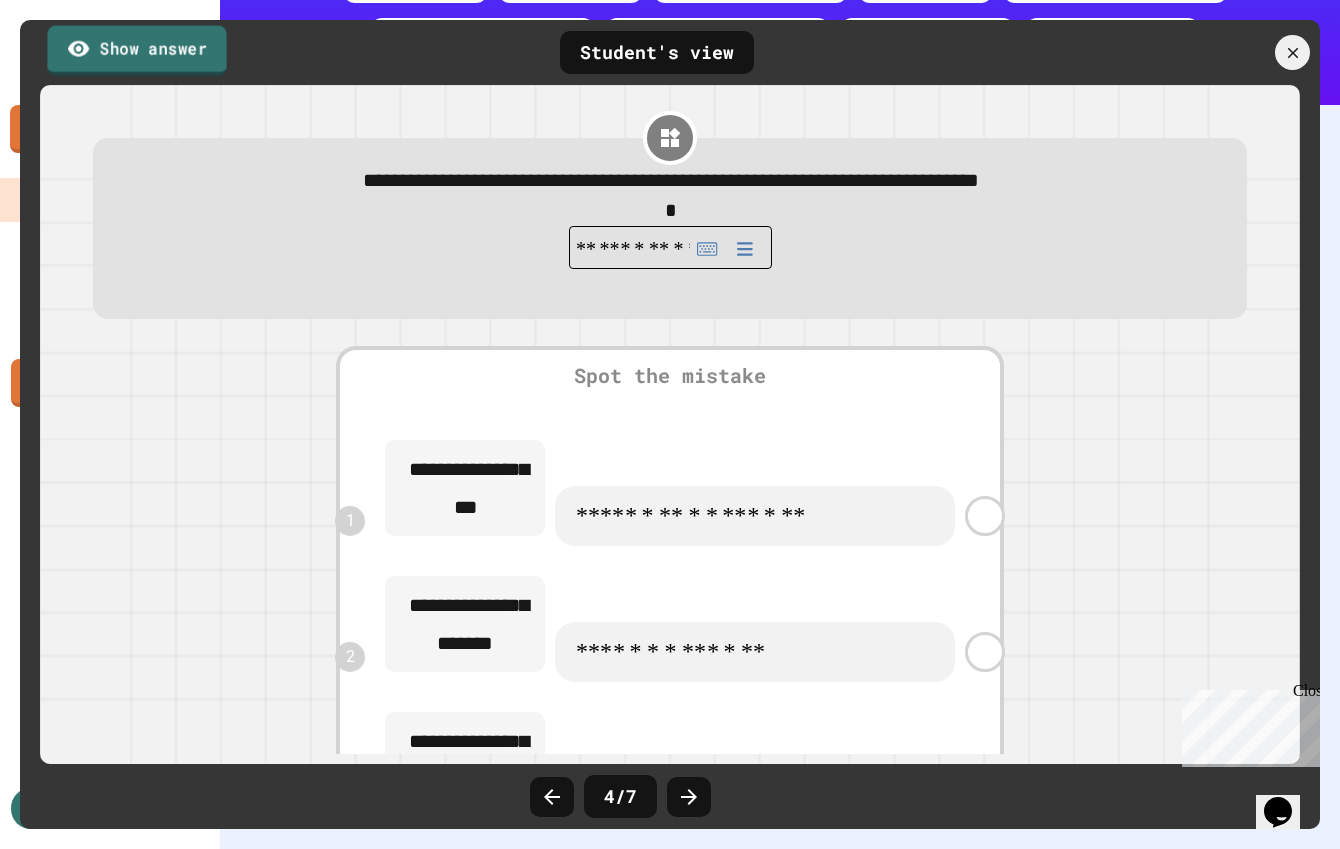 click on "Show answer" at bounding box center [136, 50] 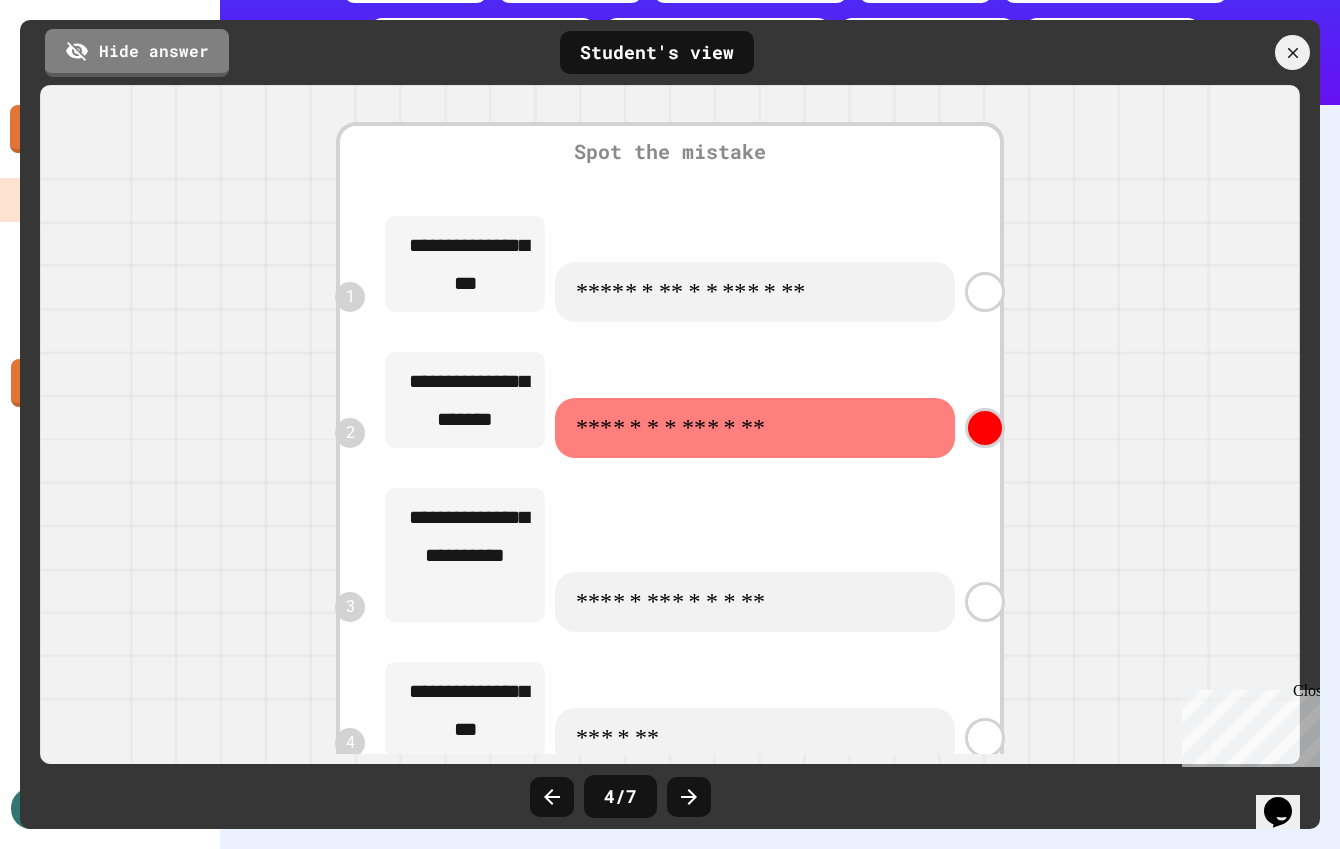 scroll, scrollTop: 233, scrollLeft: 0, axis: vertical 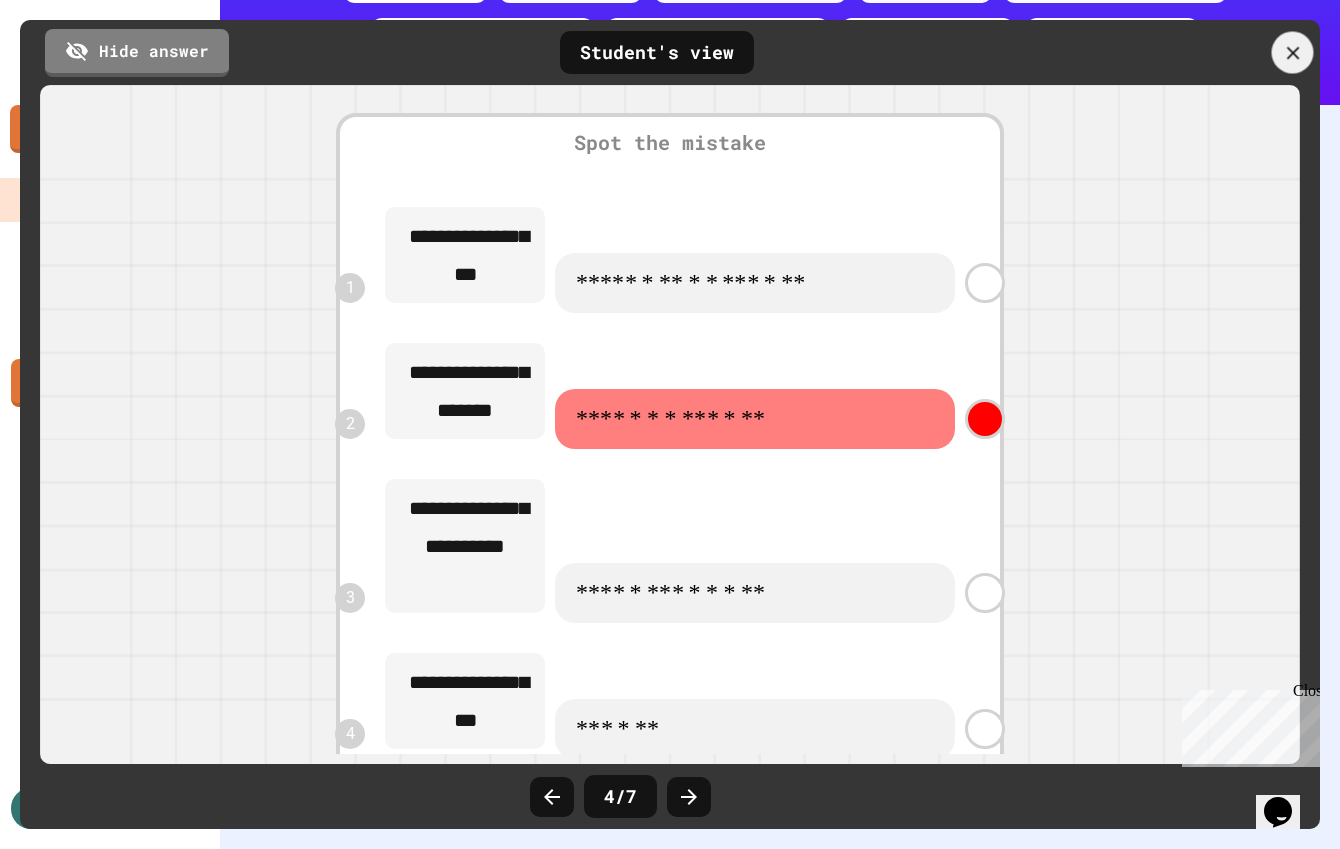 click at bounding box center [1293, 53] 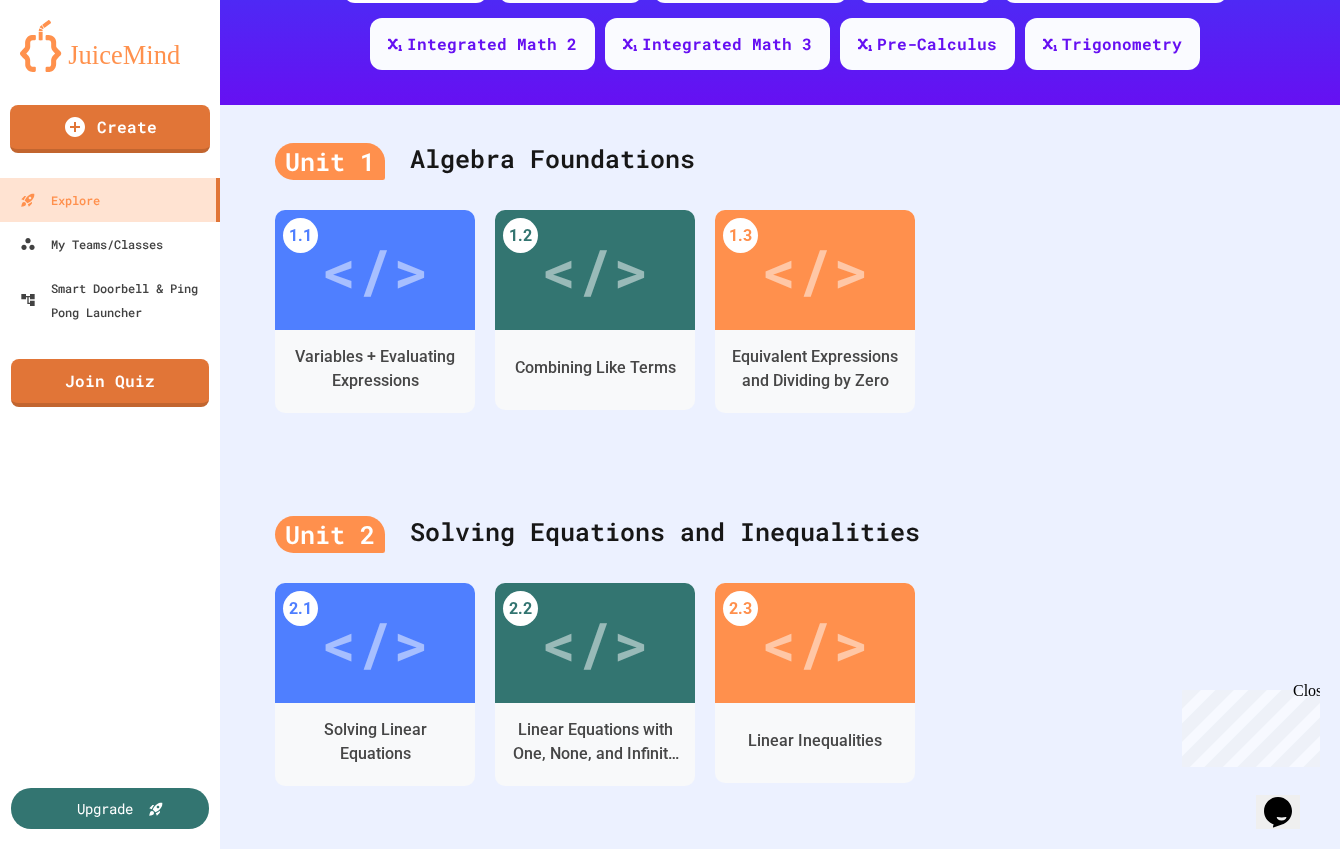 scroll, scrollTop: 887, scrollLeft: 0, axis: vertical 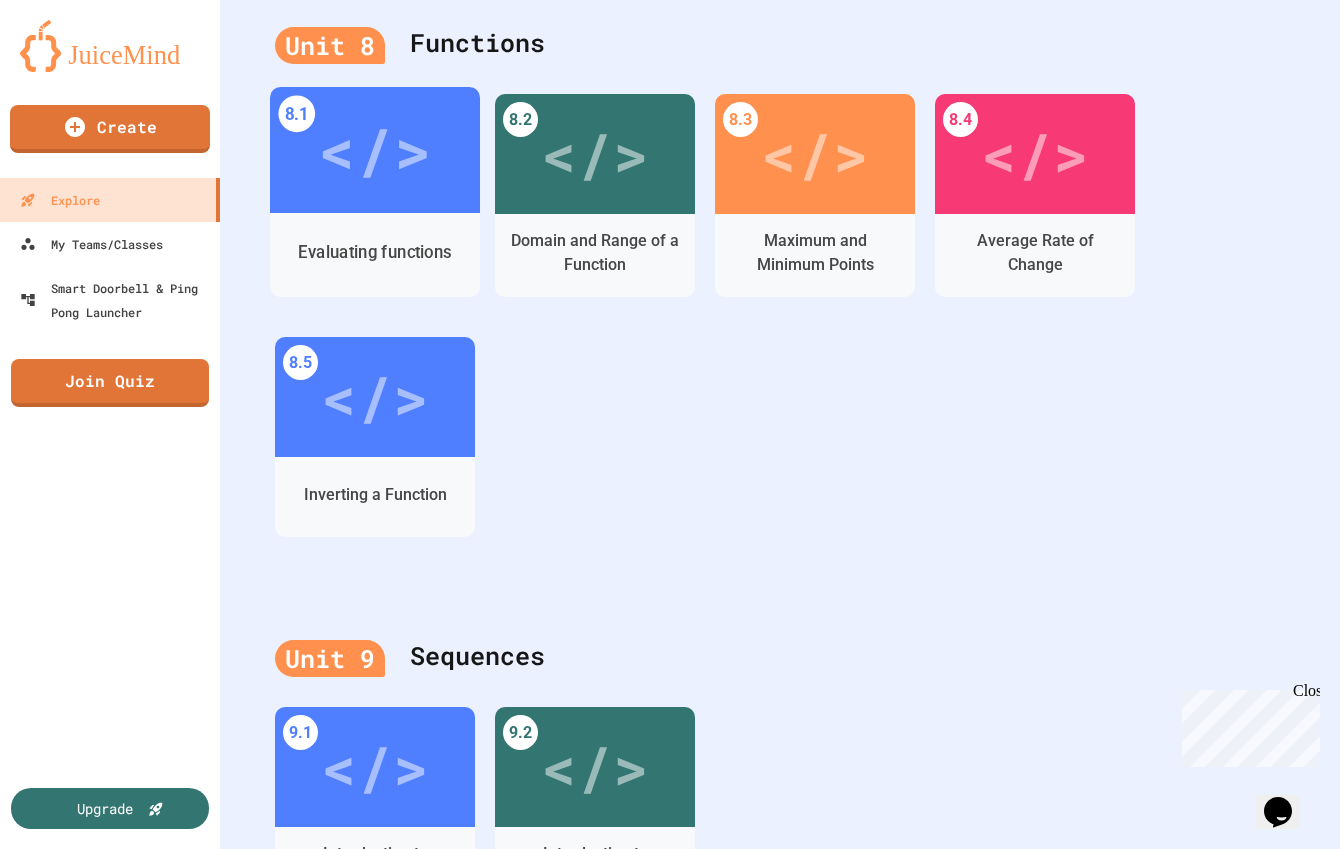 click on "</>" at bounding box center (374, 150) 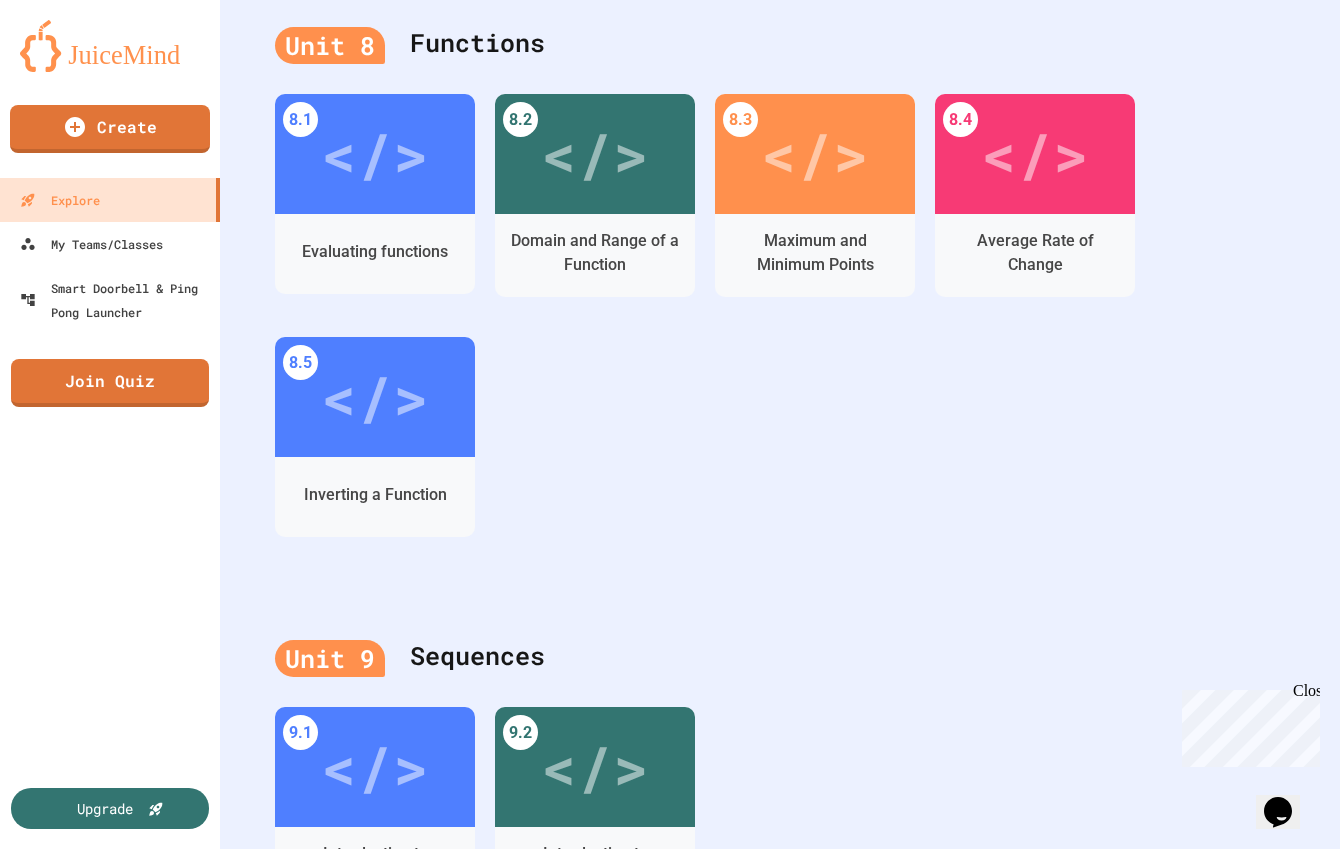 click on "</>" at bounding box center (660, 1034) 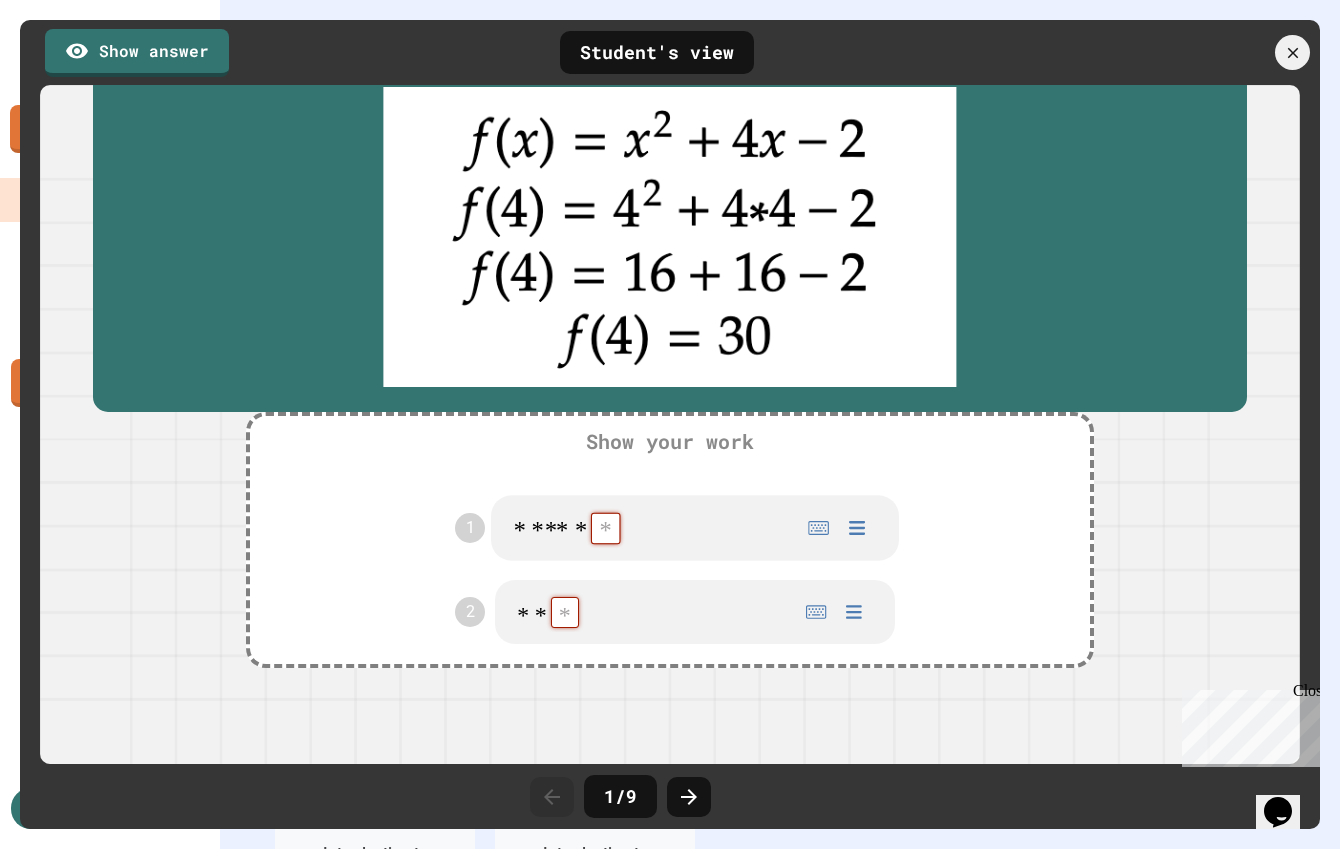 scroll, scrollTop: 244, scrollLeft: 0, axis: vertical 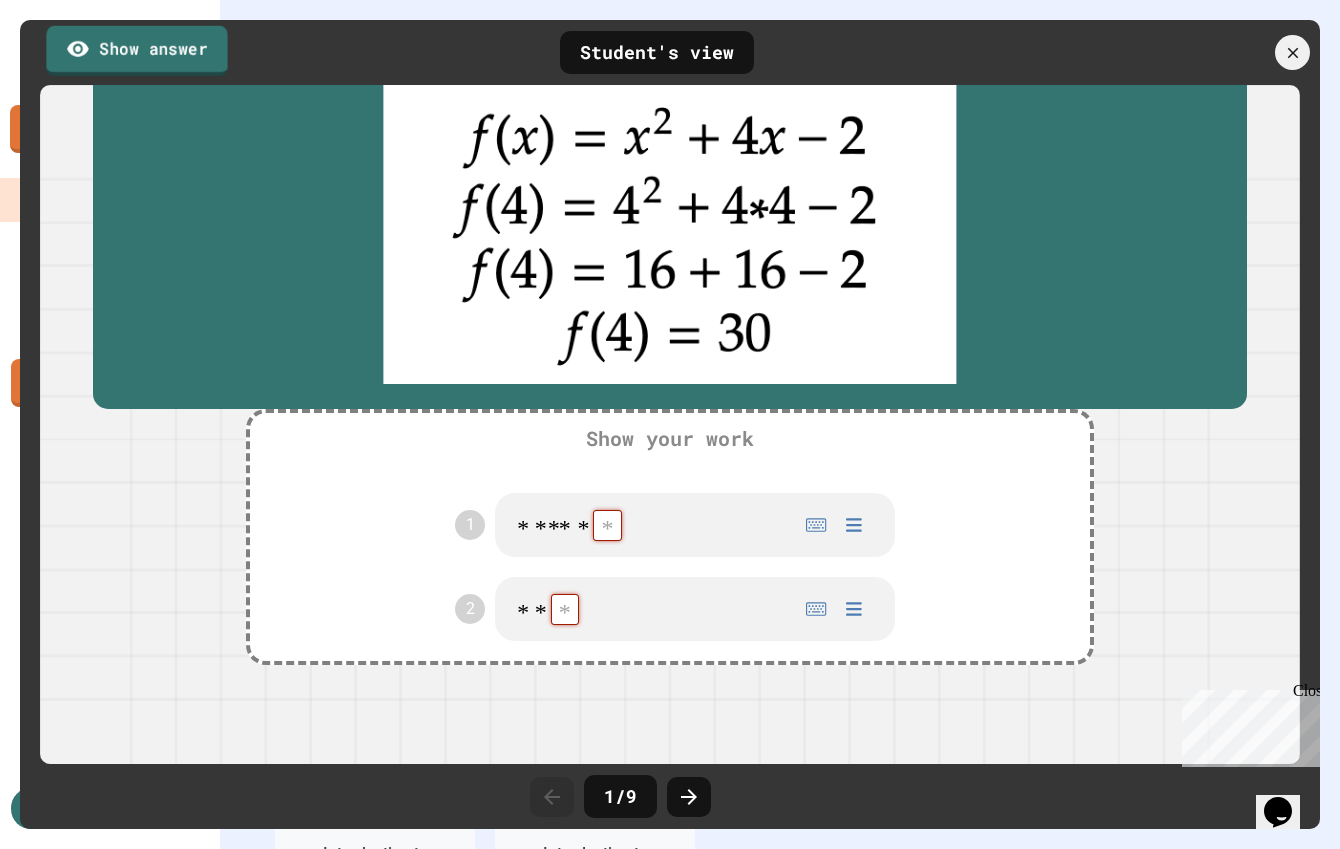 click on "Show answer" at bounding box center (136, 50) 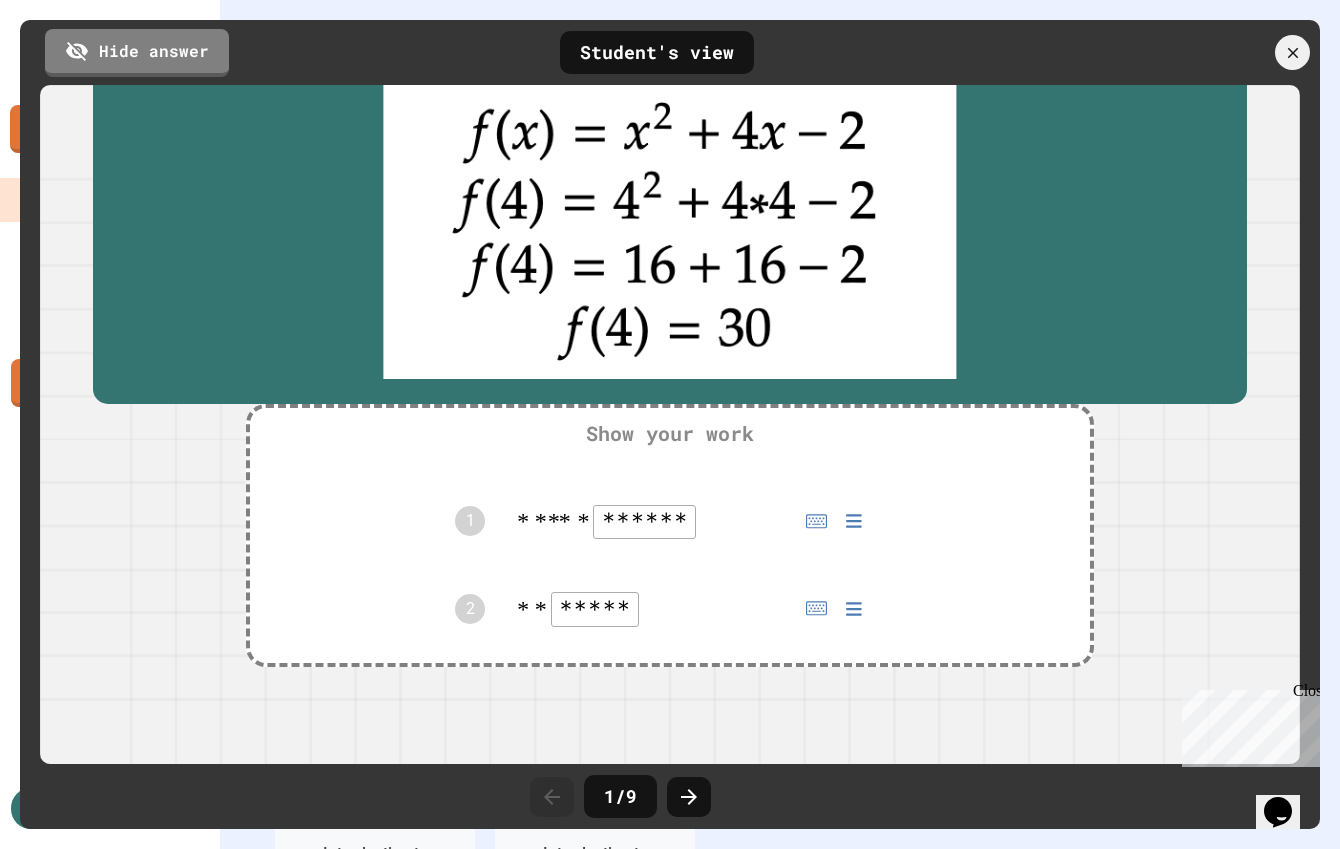 scroll, scrollTop: 246, scrollLeft: 0, axis: vertical 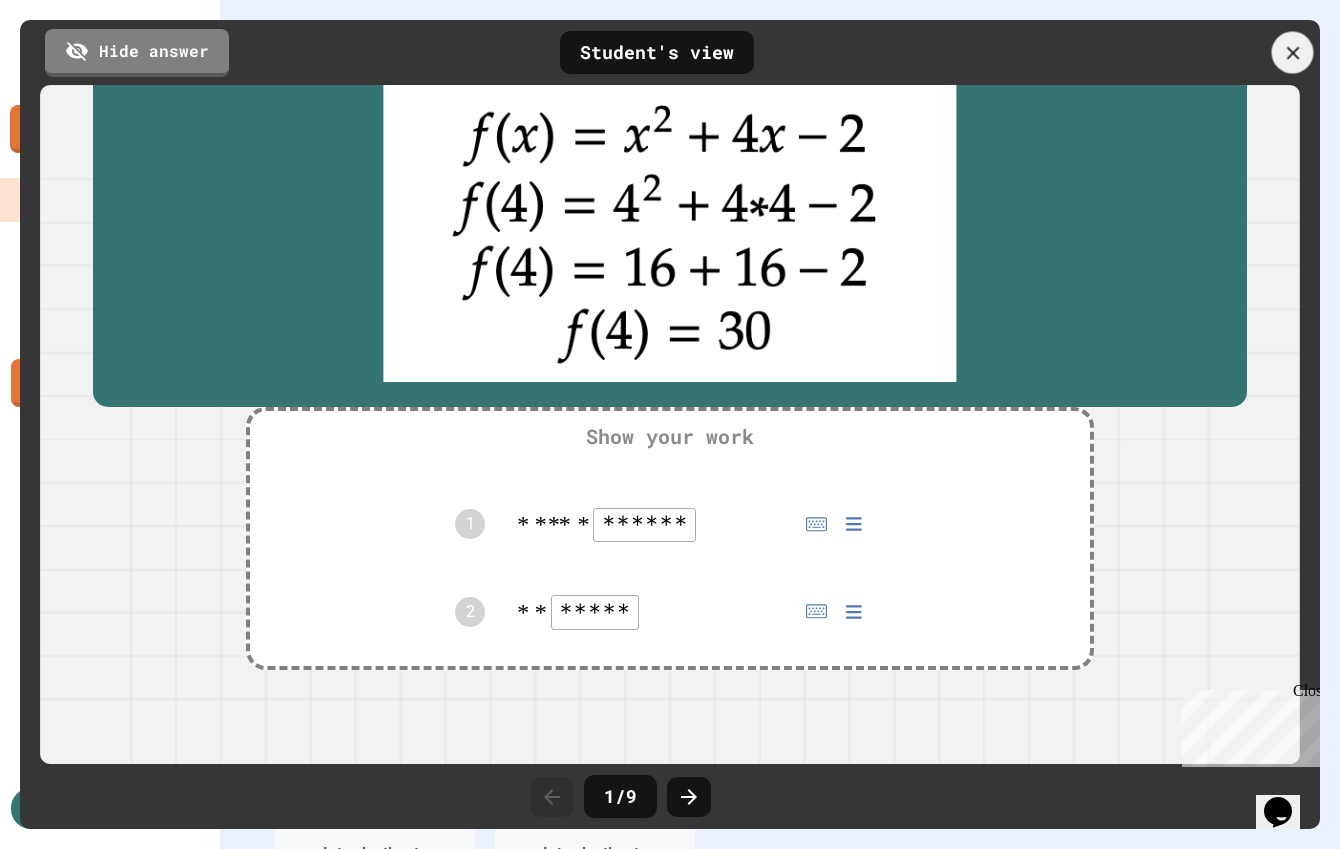 click 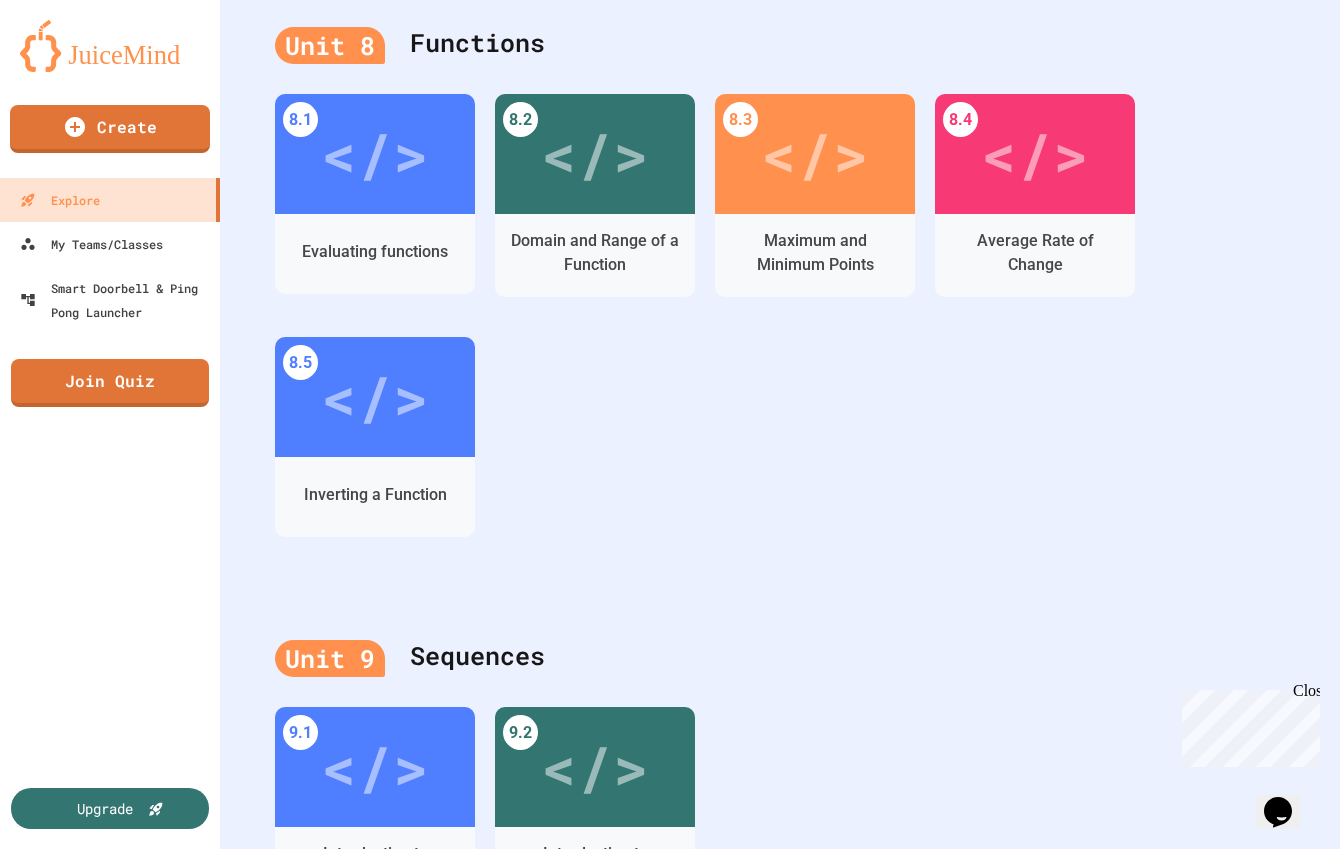 scroll, scrollTop: 86, scrollLeft: 0, axis: vertical 